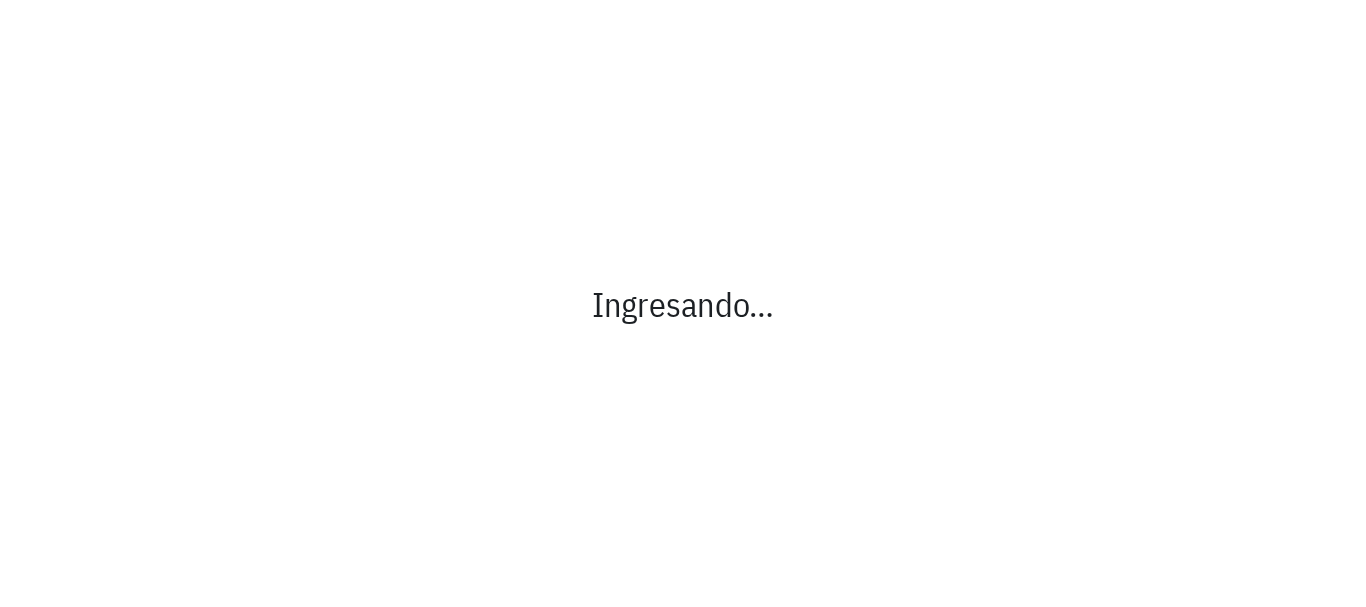scroll, scrollTop: 0, scrollLeft: 0, axis: both 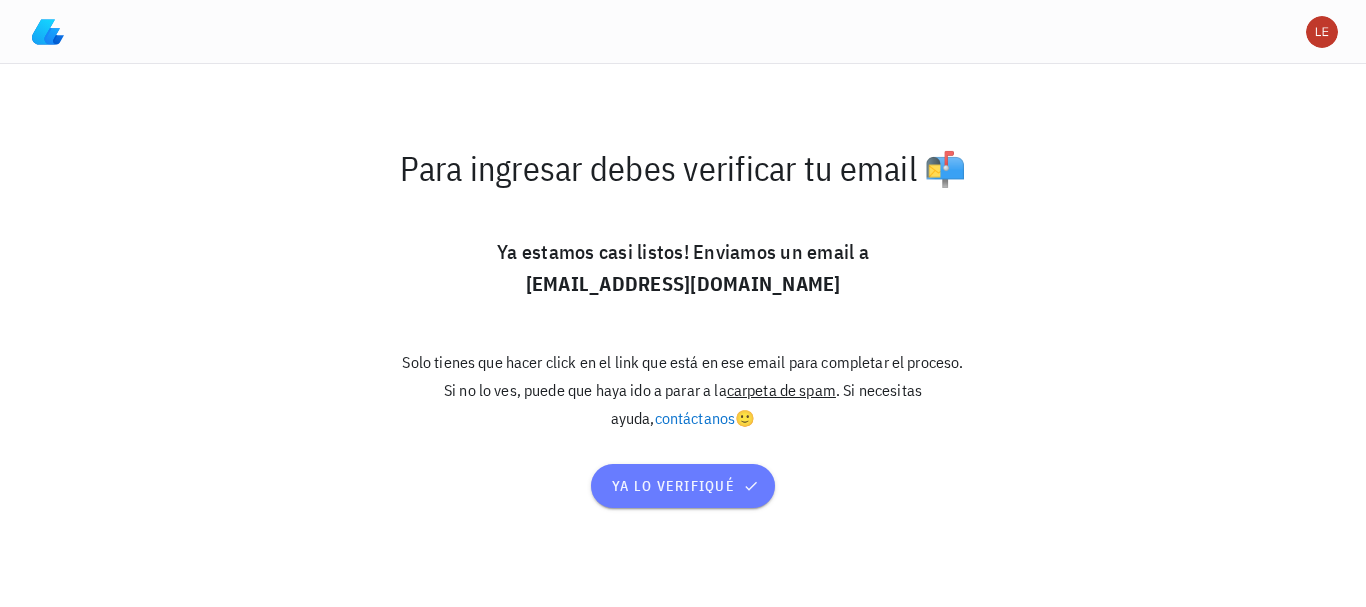 click on "ya lo verifiqué" at bounding box center [683, 486] 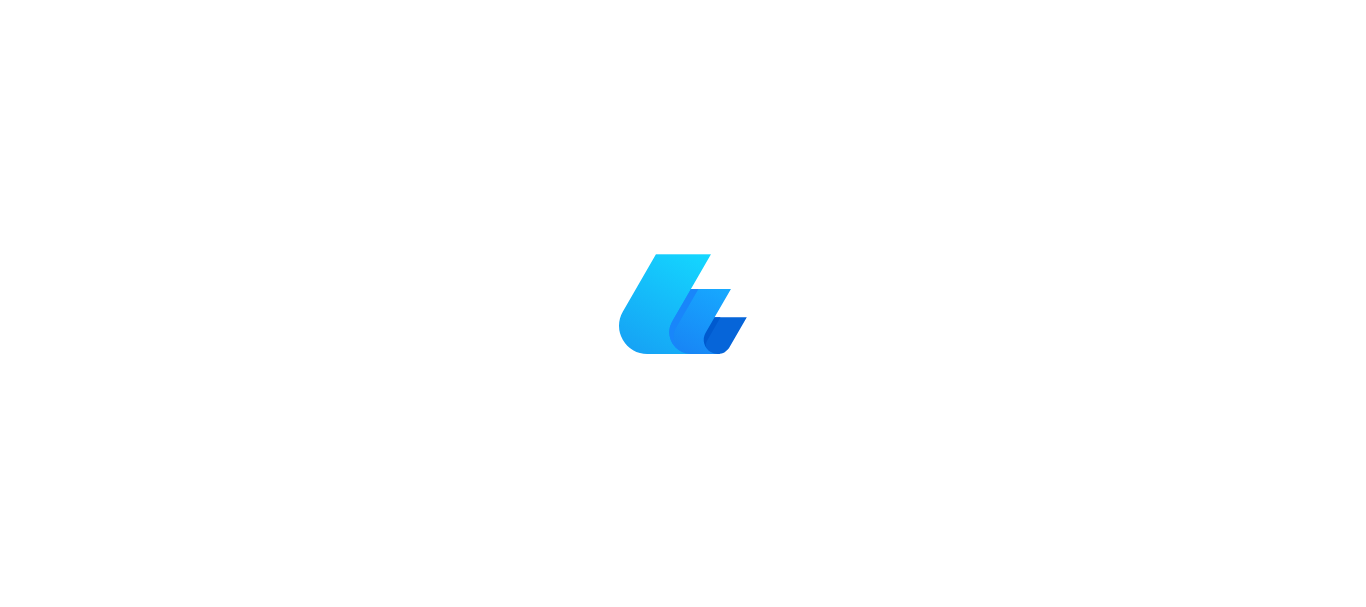 scroll, scrollTop: 0, scrollLeft: 0, axis: both 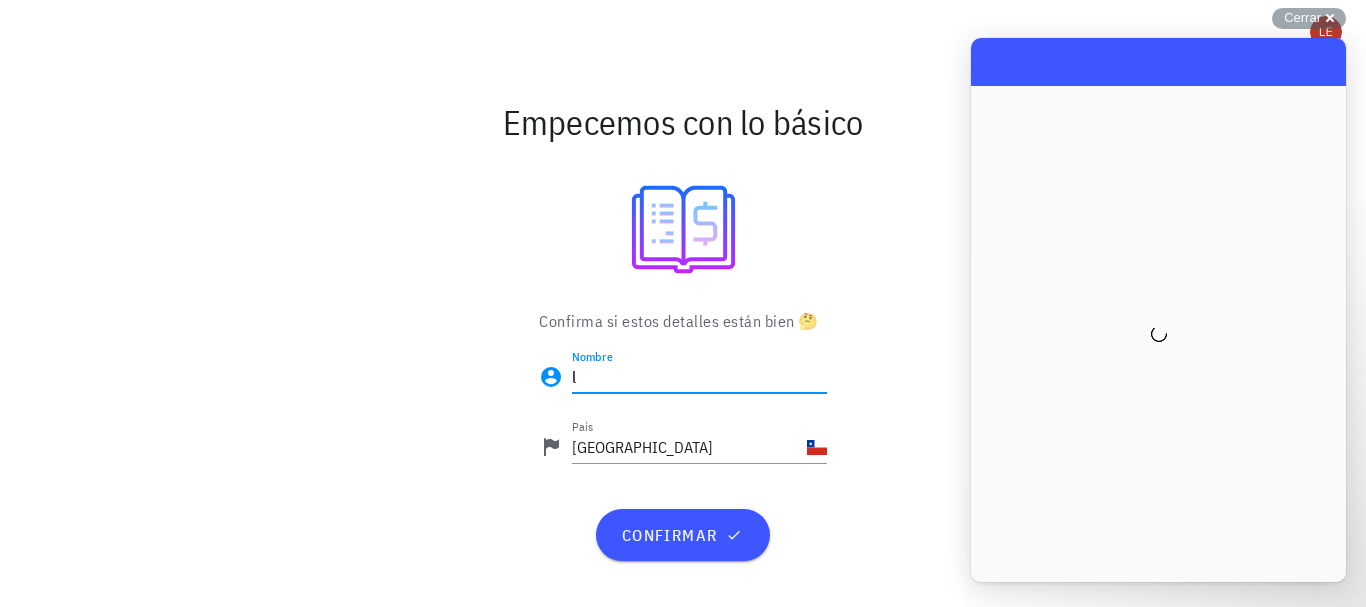 type on "l" 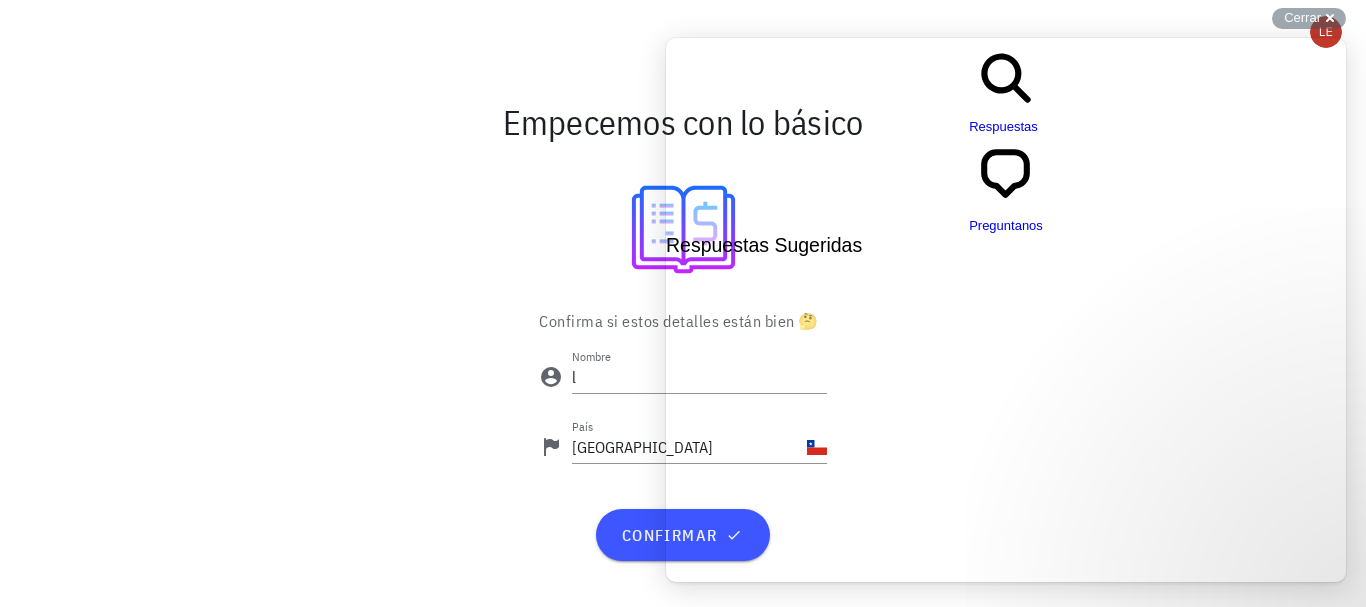 type on "eo" 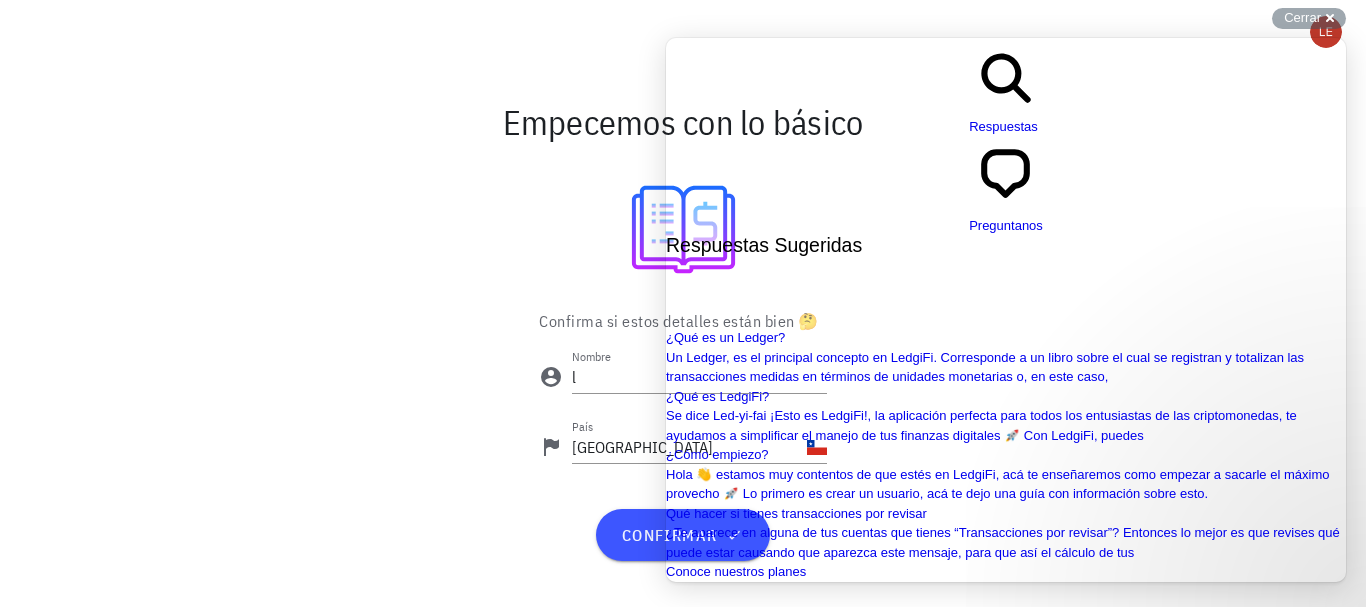 scroll, scrollTop: 1862, scrollLeft: 0, axis: vertical 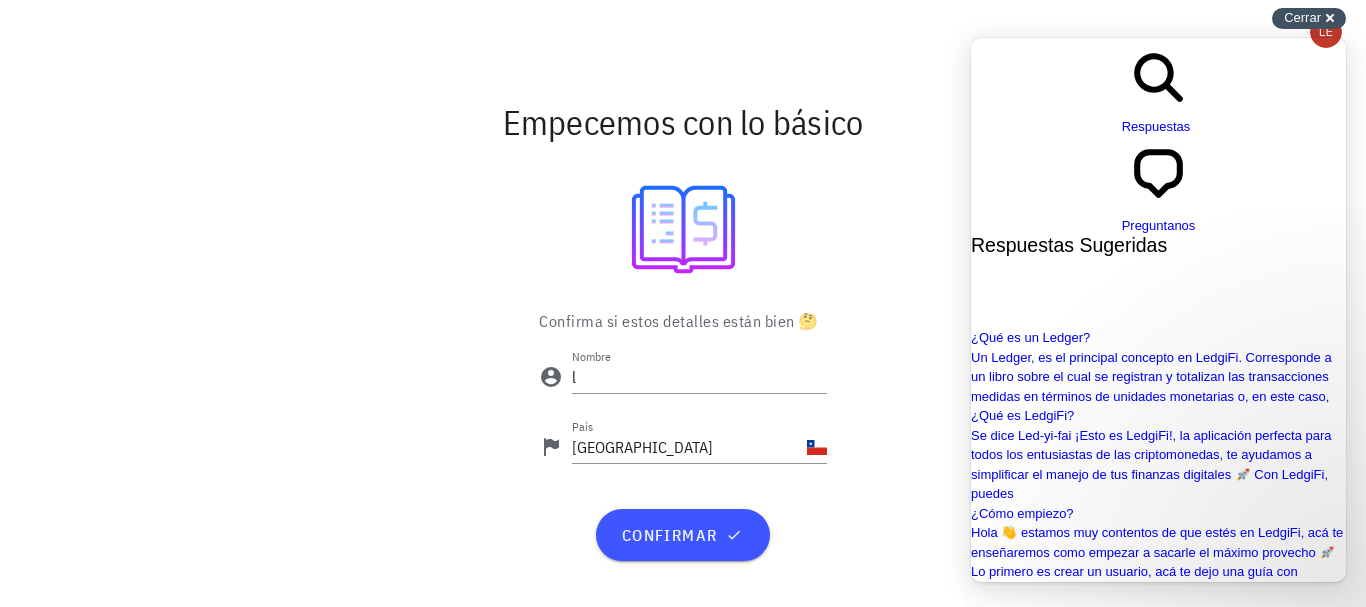 click on "Cerrar cross-small" at bounding box center (1309, 18) 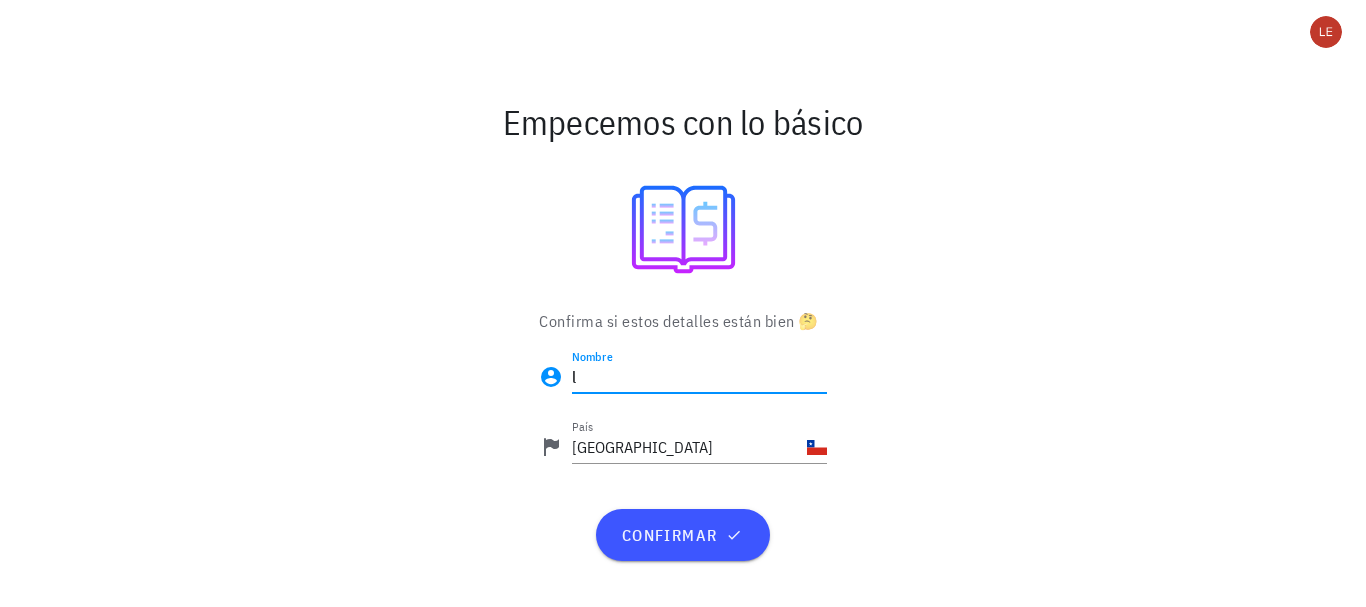 click on "l" at bounding box center [699, 377] 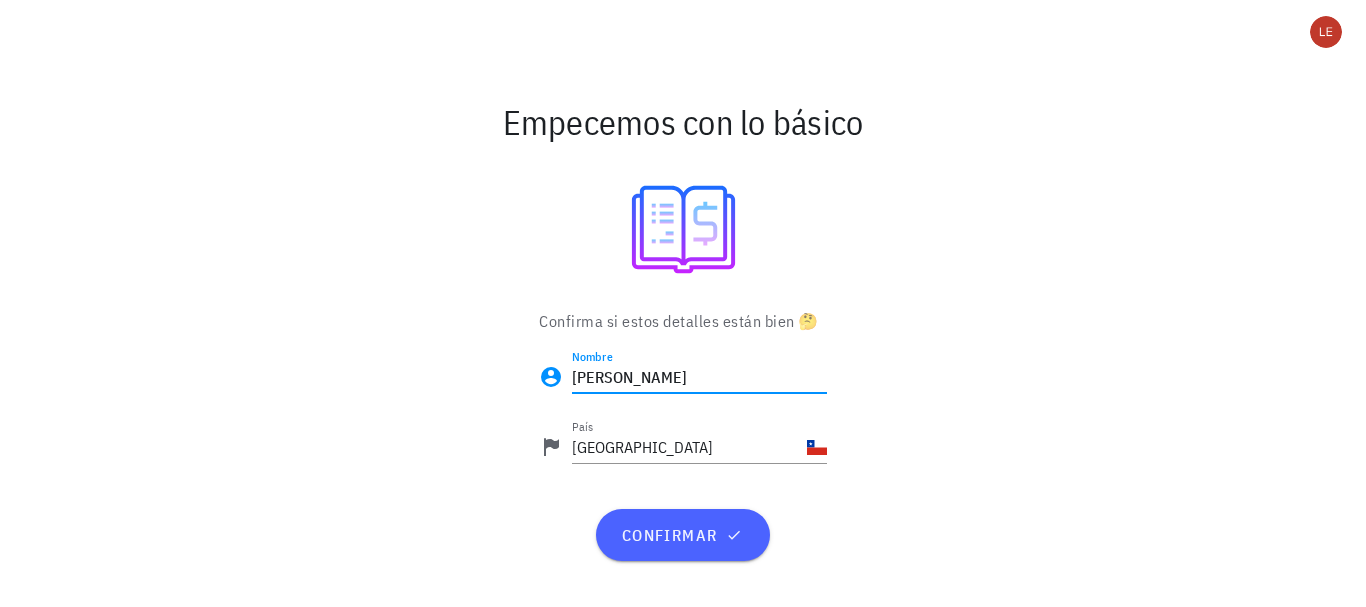 type on "[PERSON_NAME]" 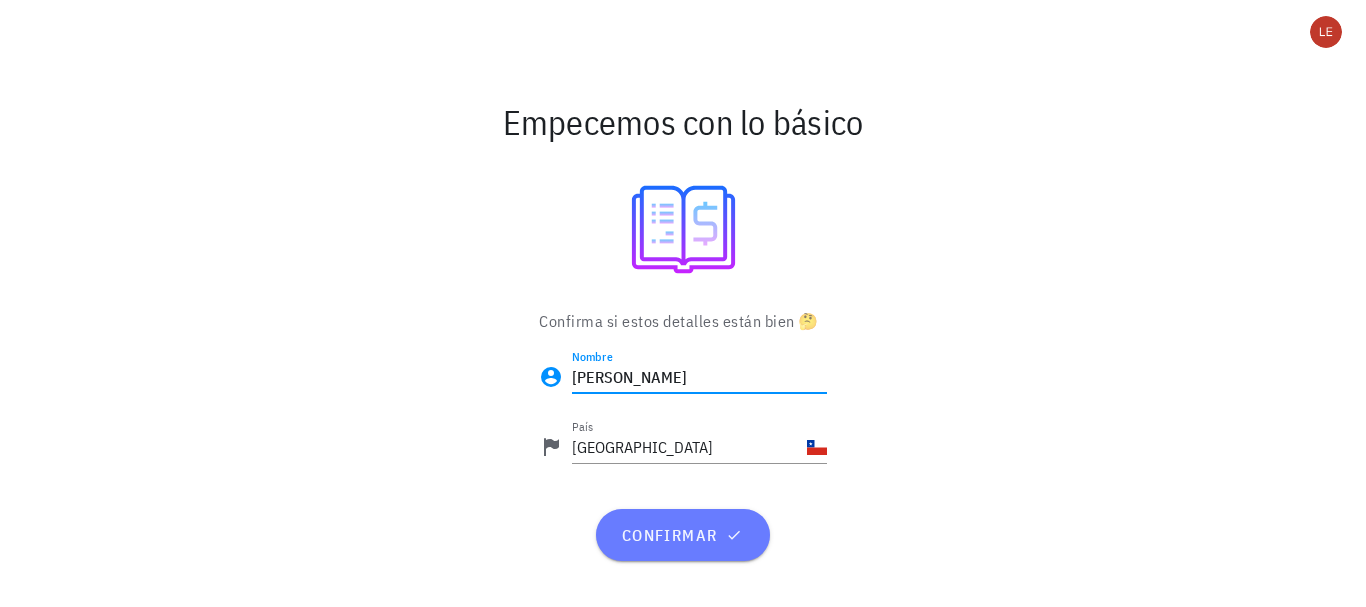 click on "confirmar" at bounding box center [682, 535] 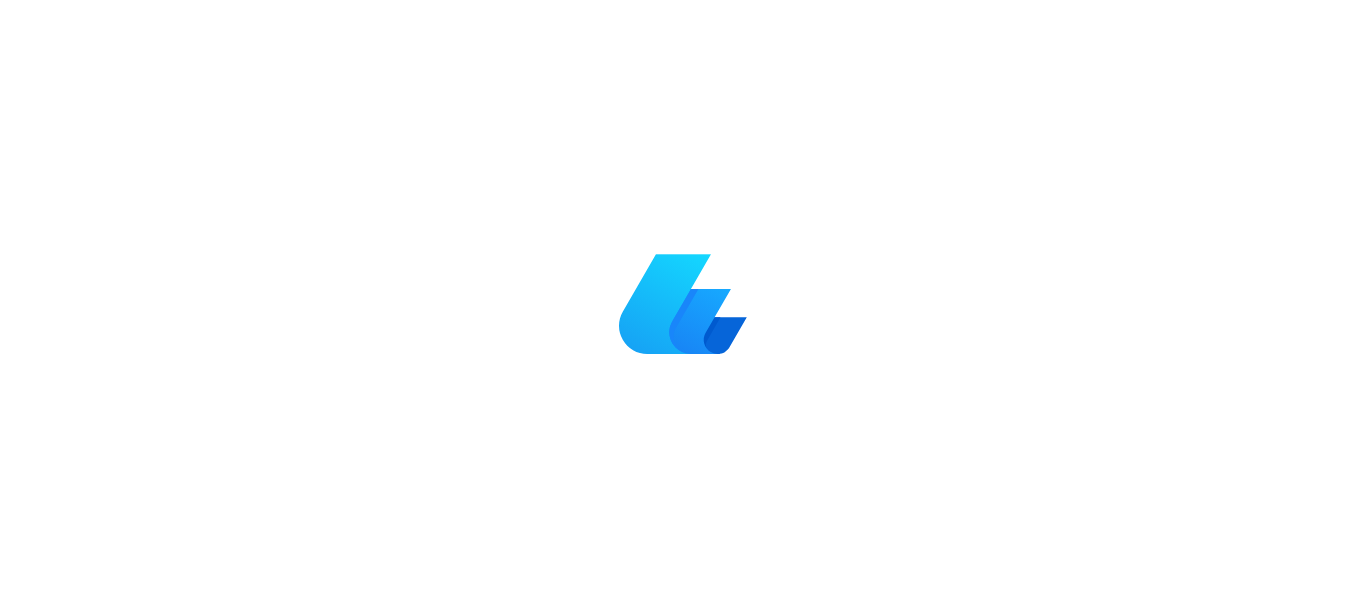 scroll, scrollTop: 0, scrollLeft: 0, axis: both 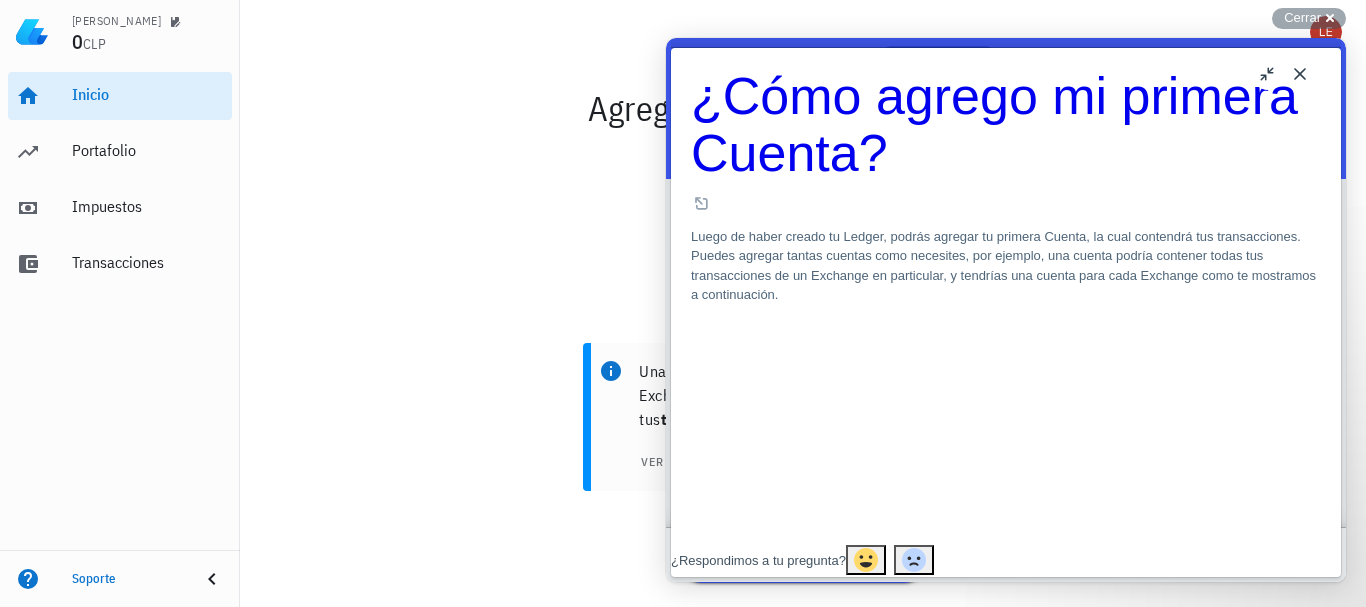 click on "Close" at bounding box center [1300, 74] 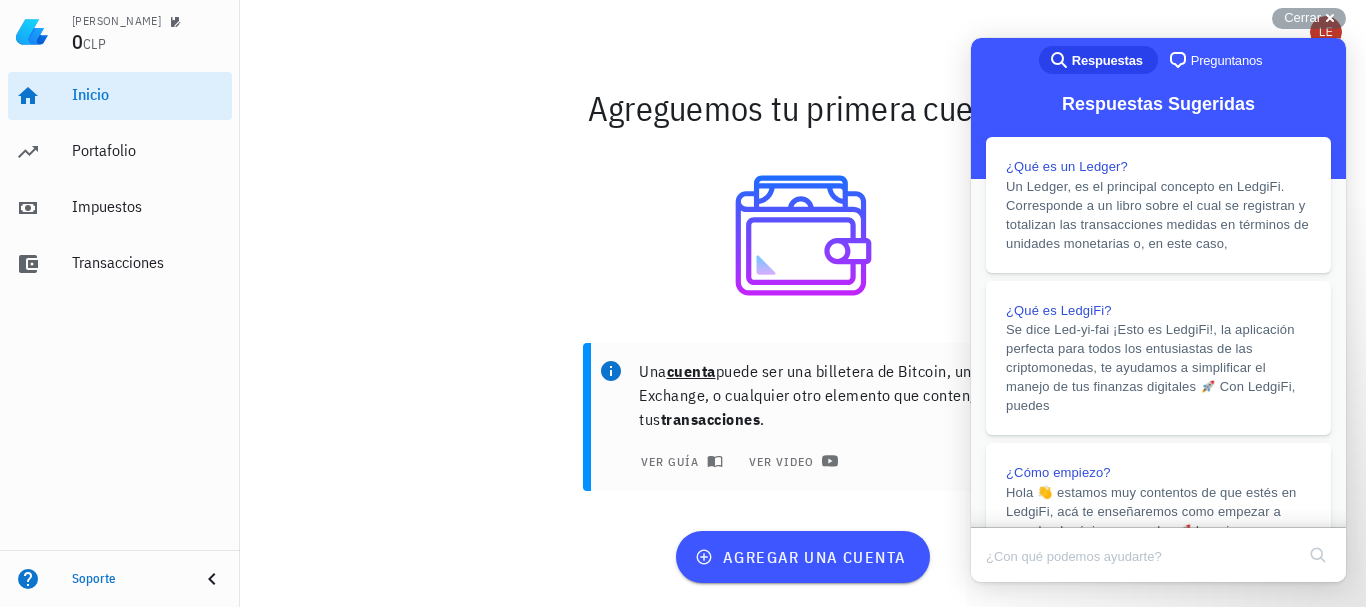 drag, startPoint x: 1309, startPoint y: 15, endPoint x: 1297, endPoint y: 29, distance: 18.439089 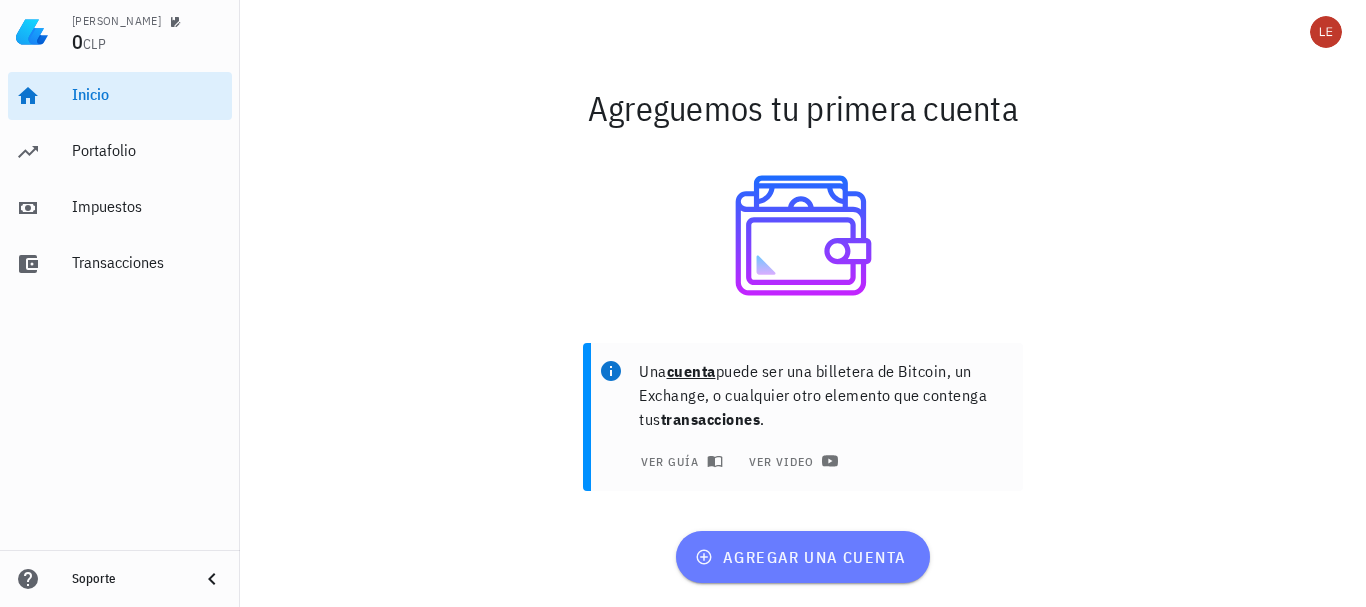 click on "agregar una cuenta" at bounding box center (802, 557) 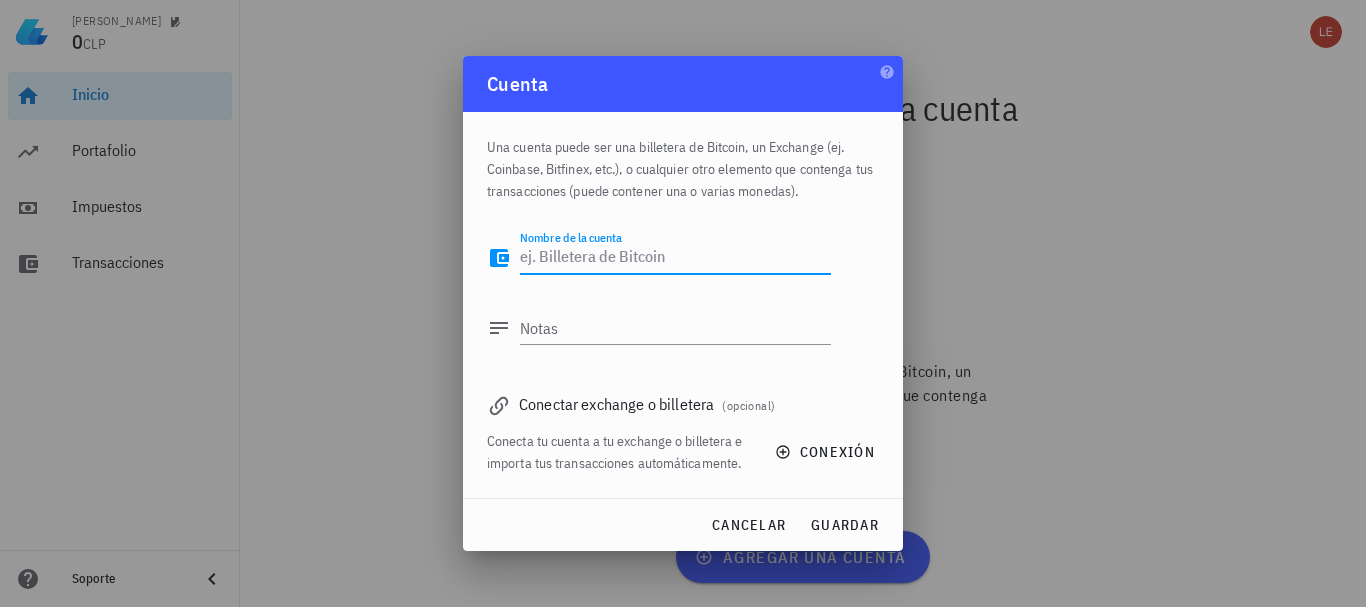 click on "Nombre de la cuenta" at bounding box center (675, 258) 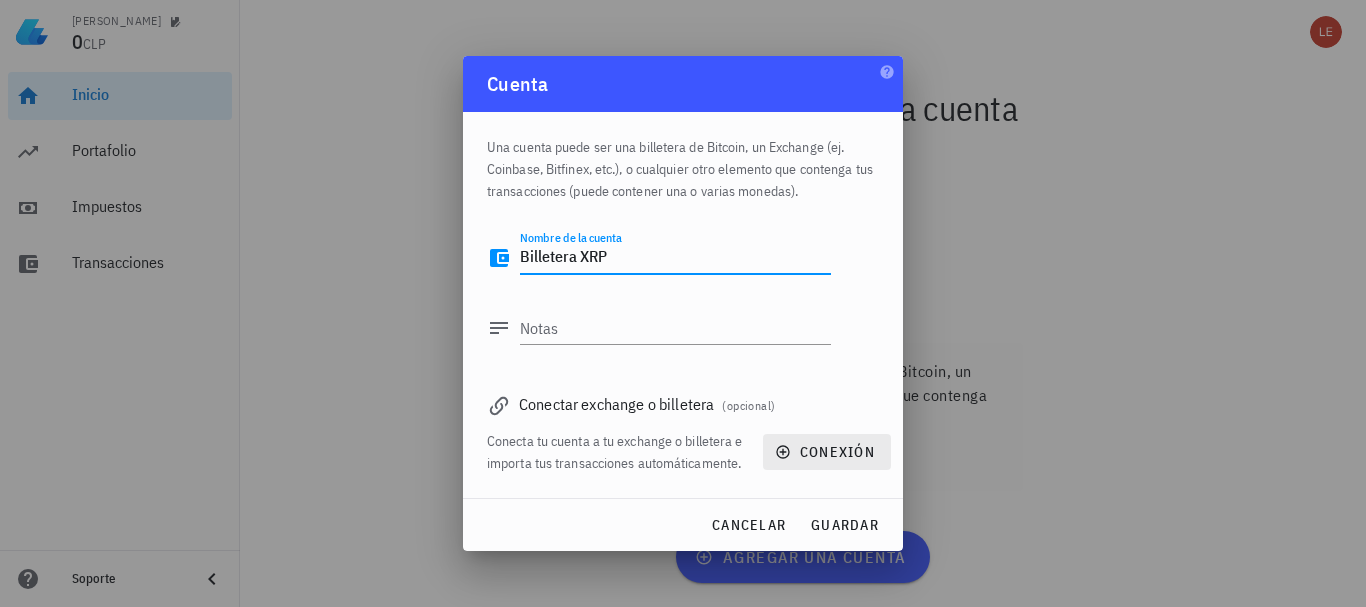 type on "Billetera XRP" 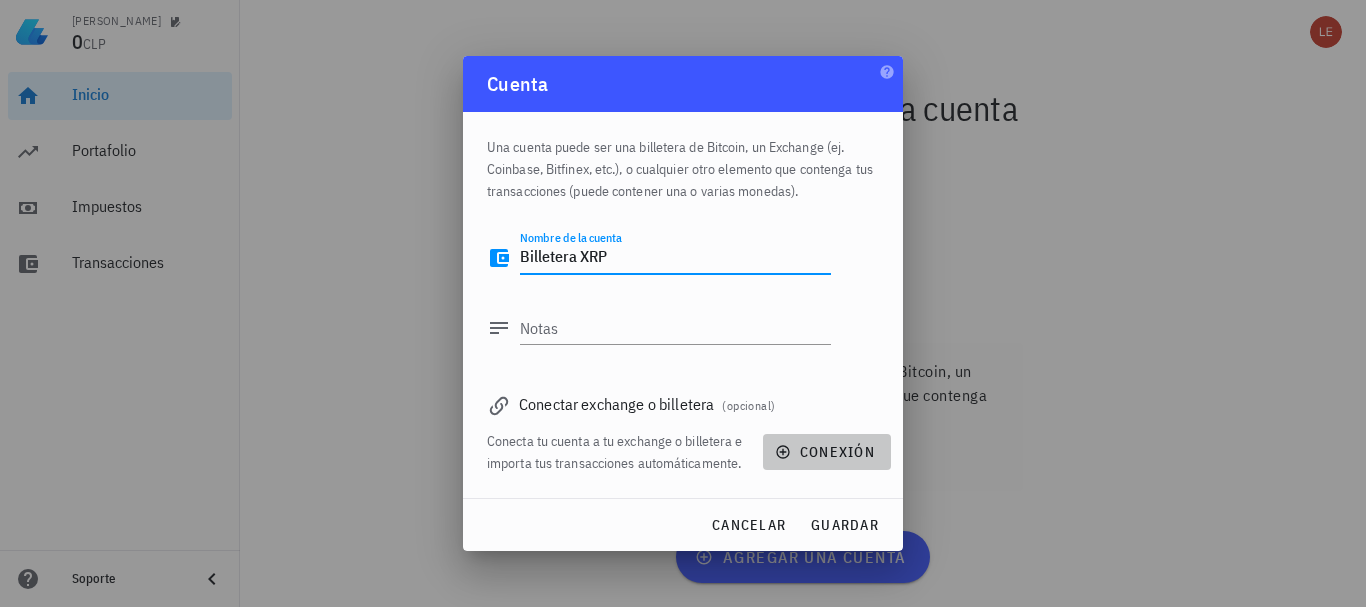 click on "conexión" at bounding box center (827, 452) 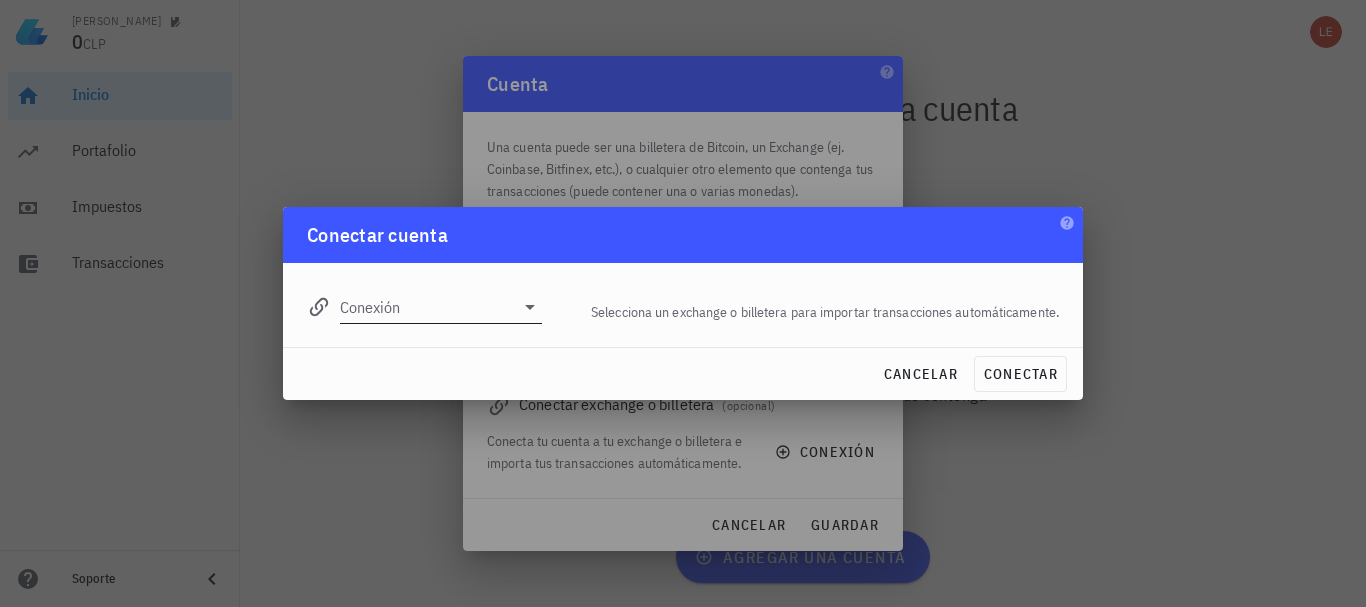 click 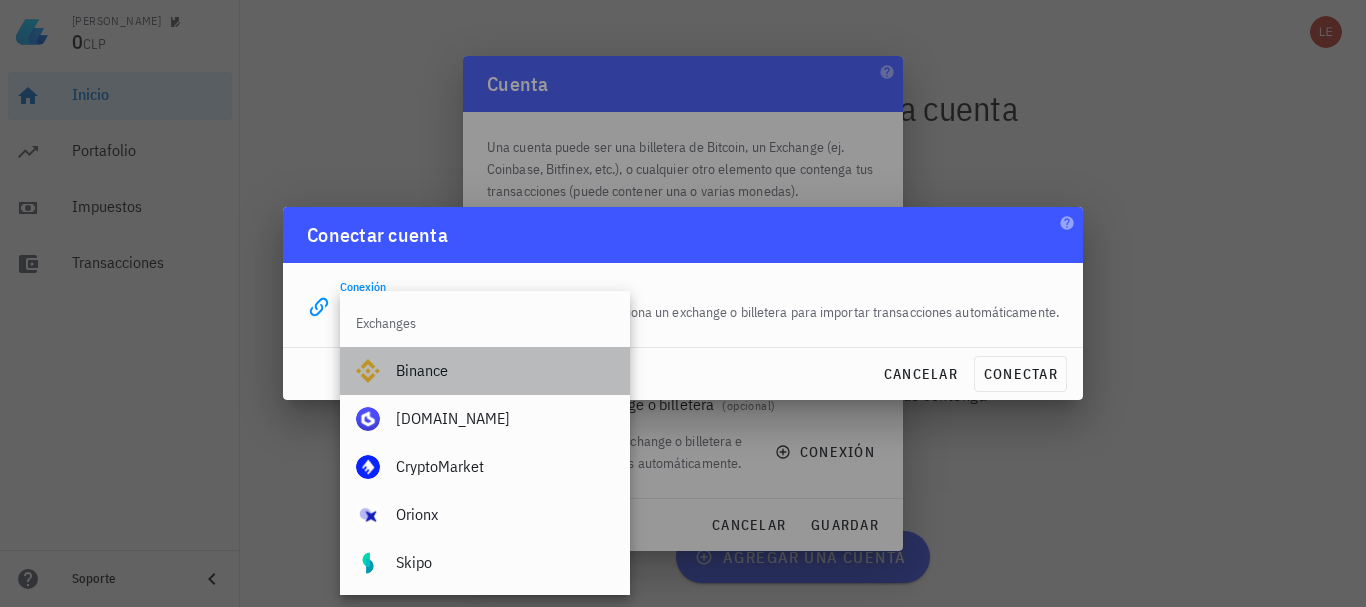 click on "Binance" at bounding box center (505, 370) 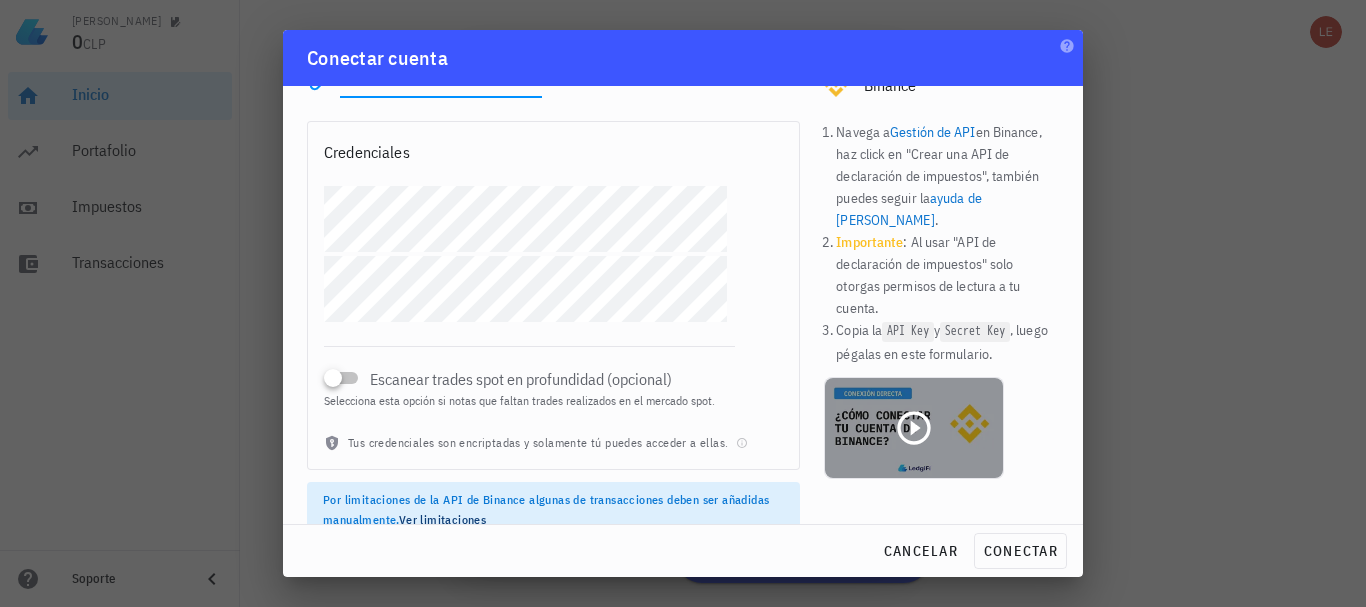 scroll, scrollTop: 75, scrollLeft: 0, axis: vertical 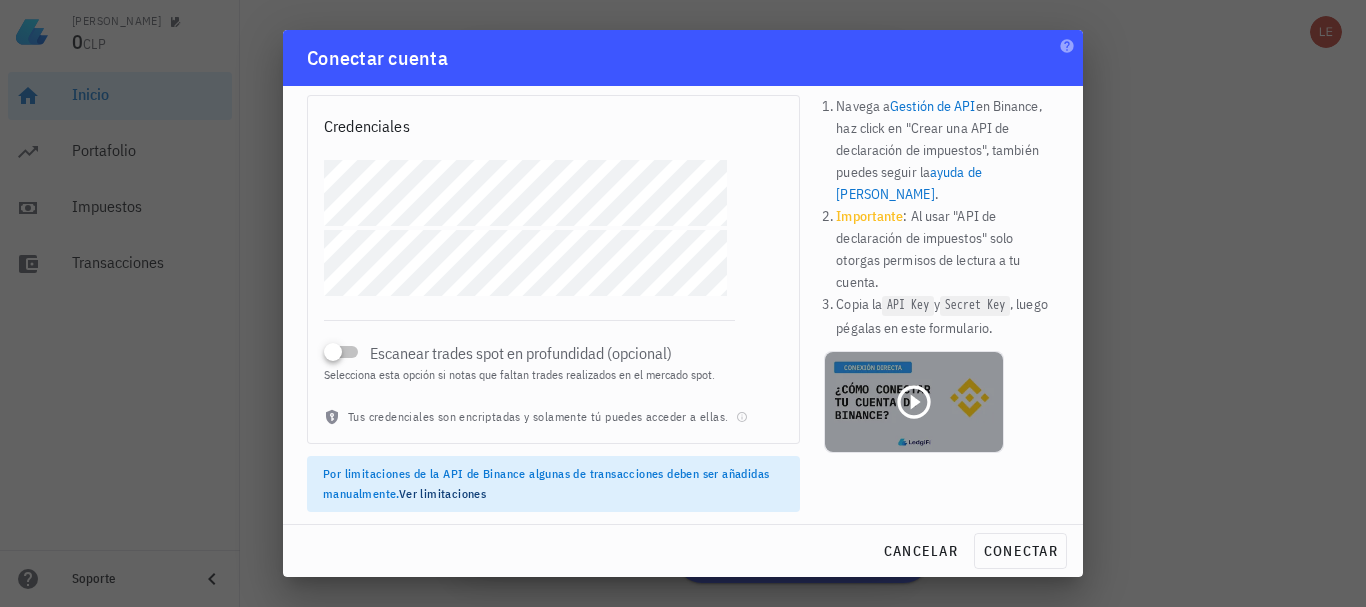 click 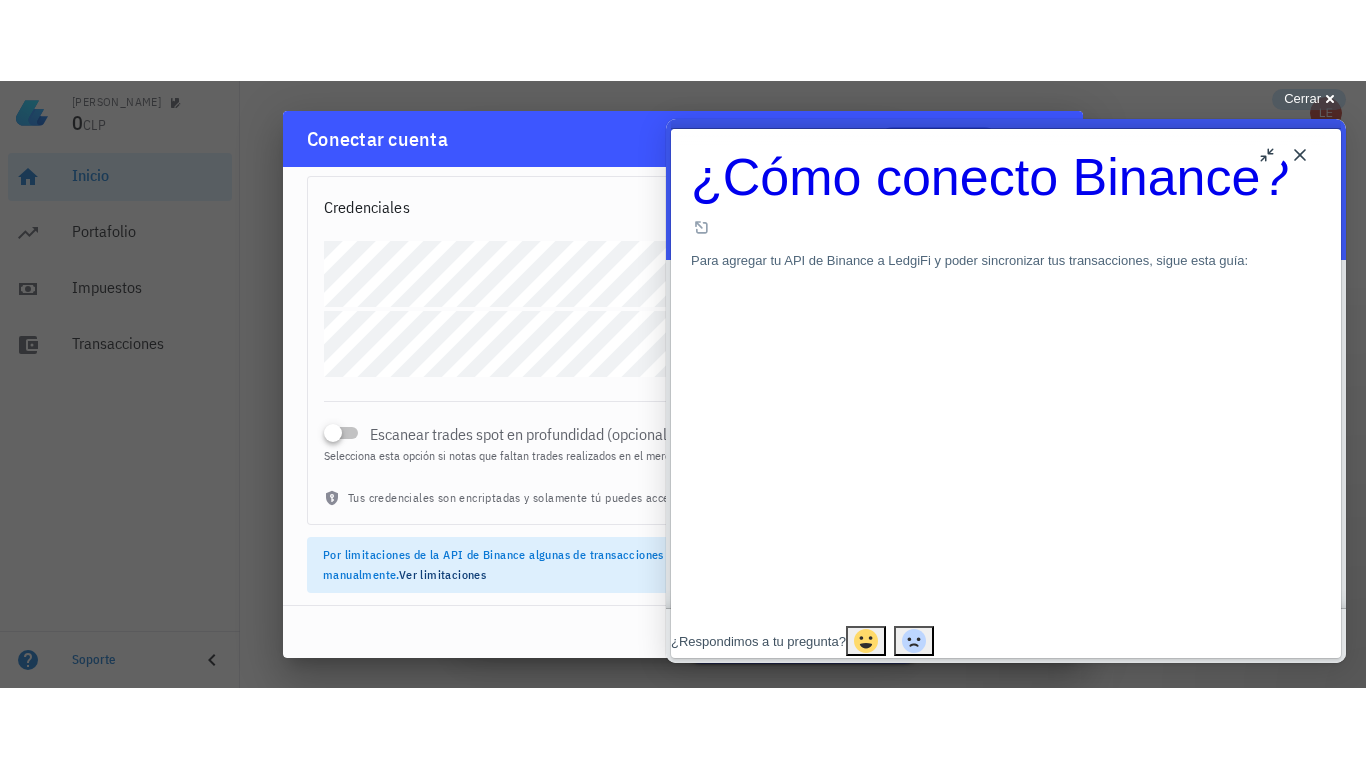 scroll, scrollTop: 12, scrollLeft: 0, axis: vertical 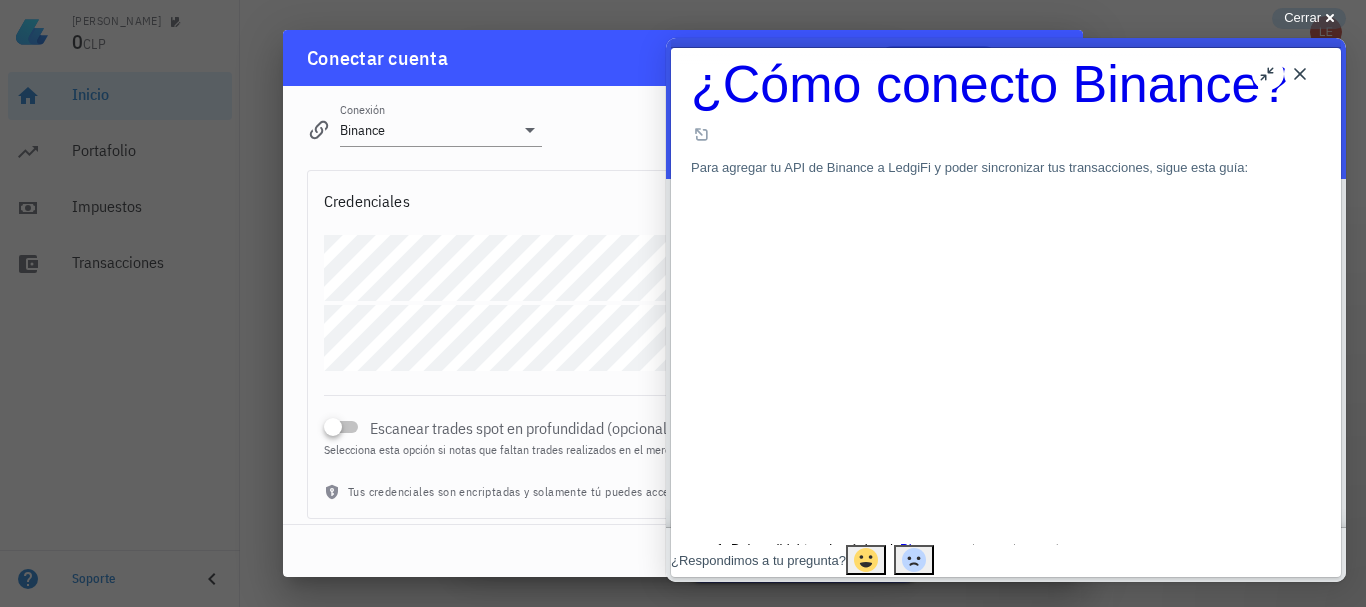 click at bounding box center (1006, 38) 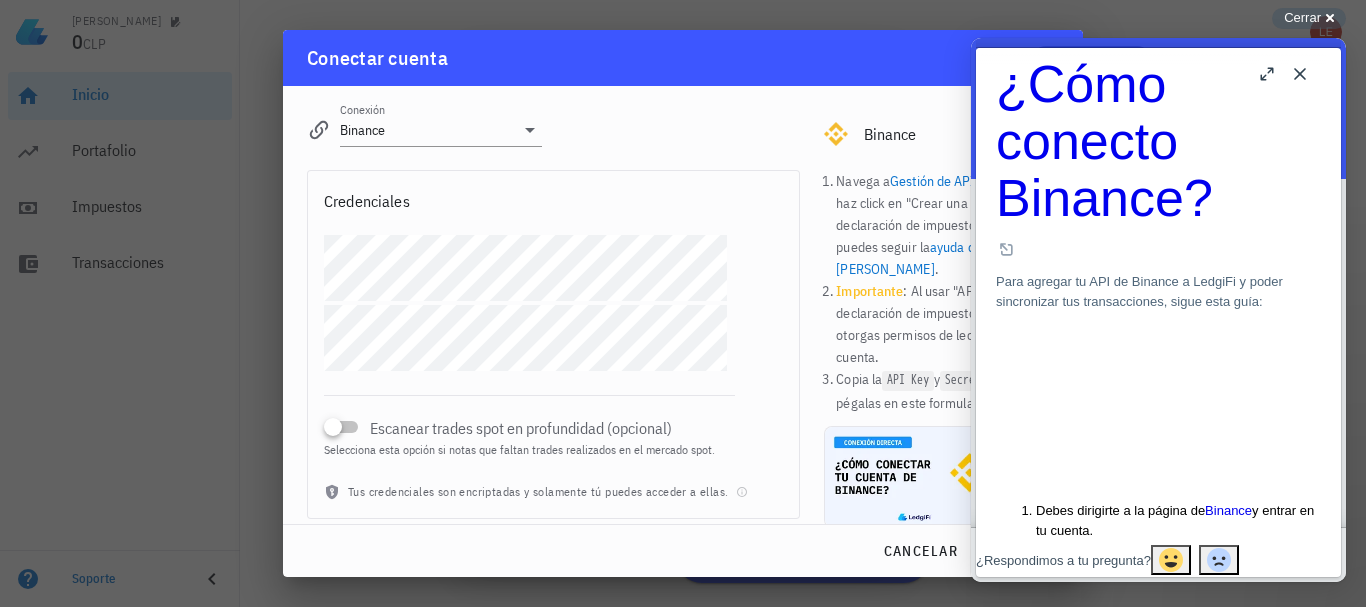 click on "b" at bounding box center (1268, 74) 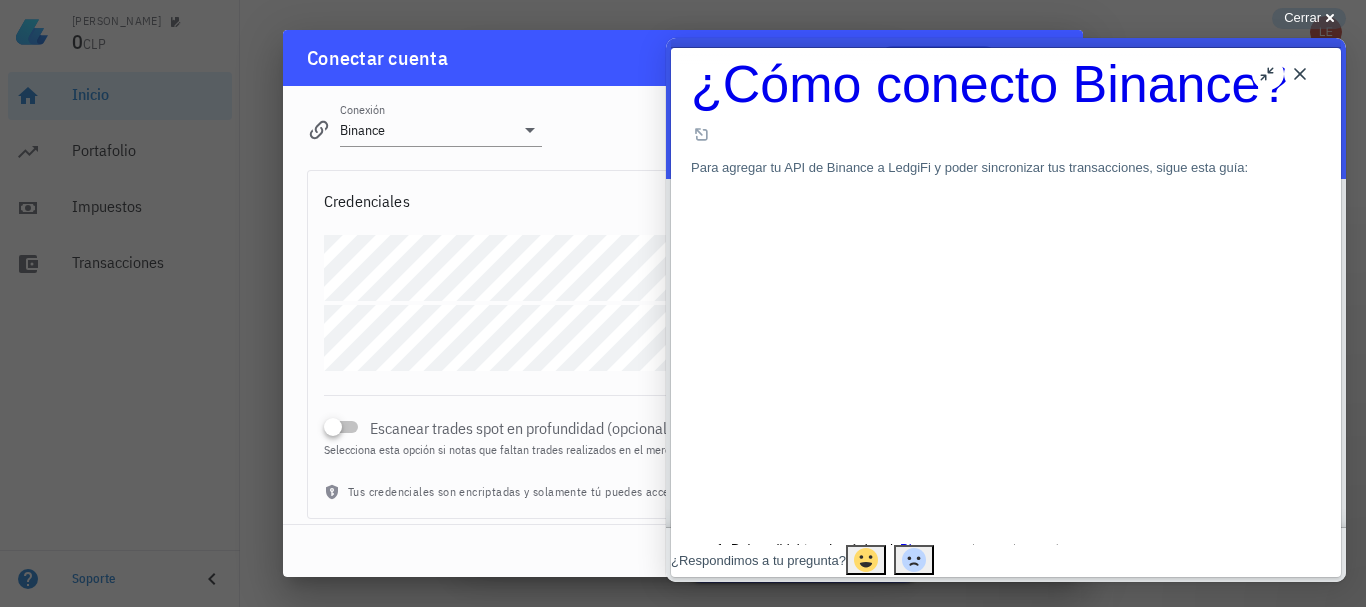 click on "u" at bounding box center (1268, 74) 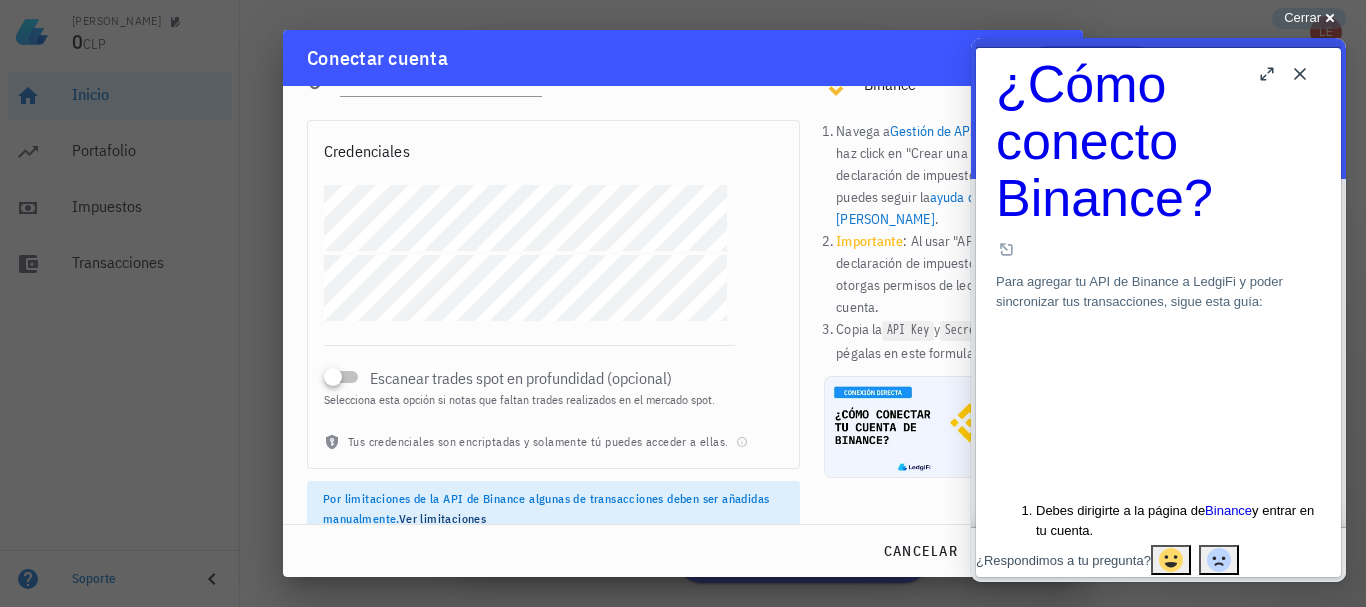 scroll, scrollTop: 75, scrollLeft: 0, axis: vertical 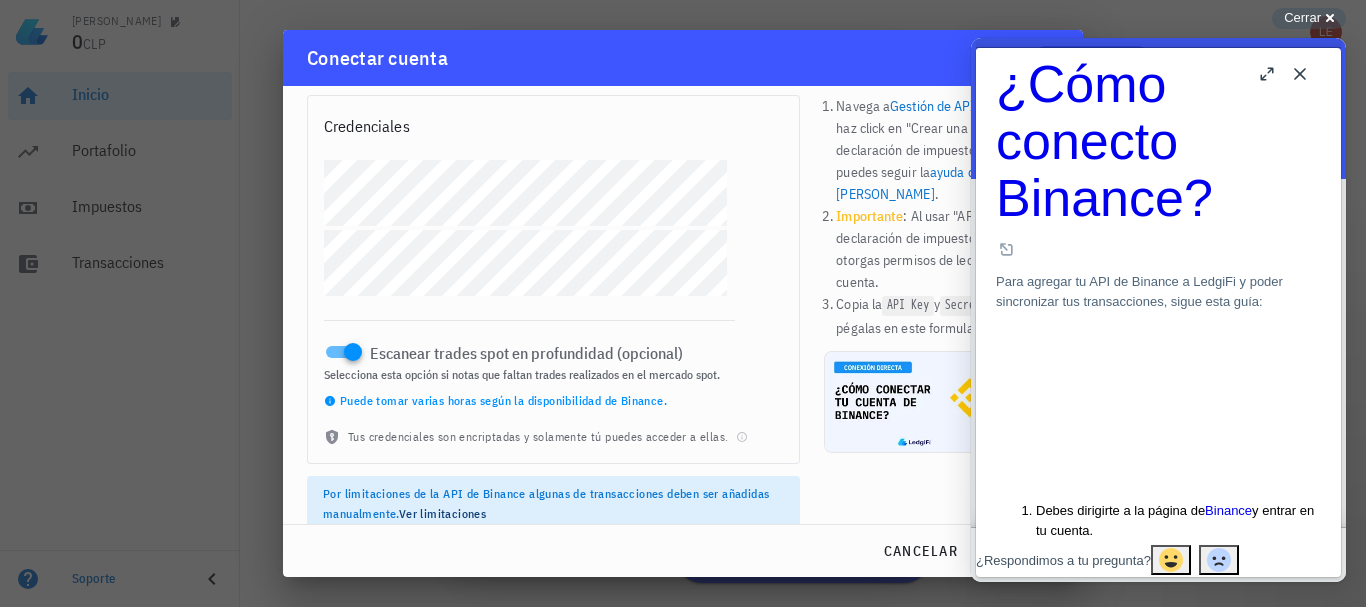 click on "b" at bounding box center [1268, 74] 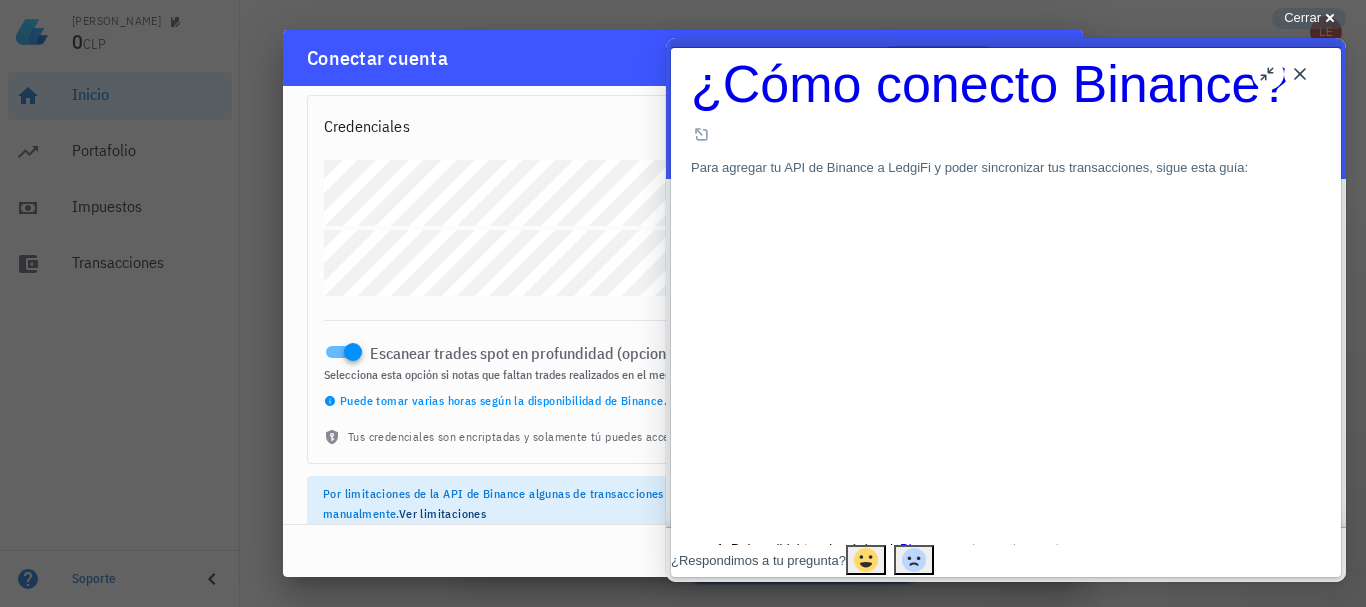 click on "Close" at bounding box center (1300, 74) 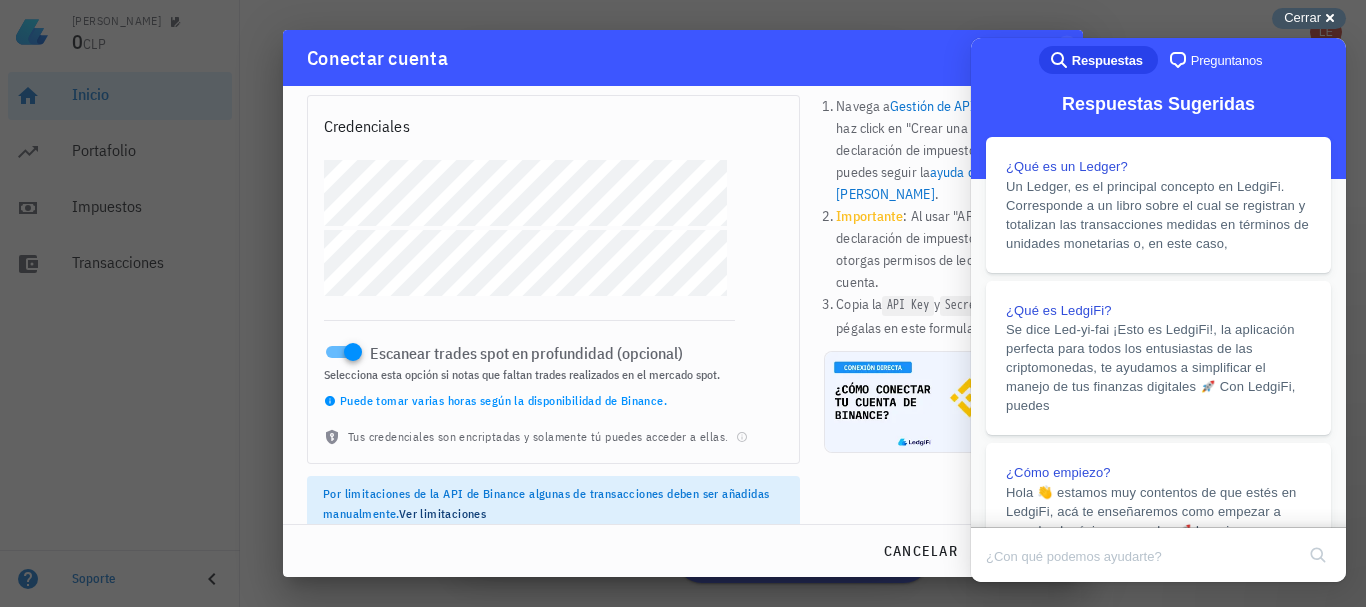 click on "Cerrar" at bounding box center [1302, 17] 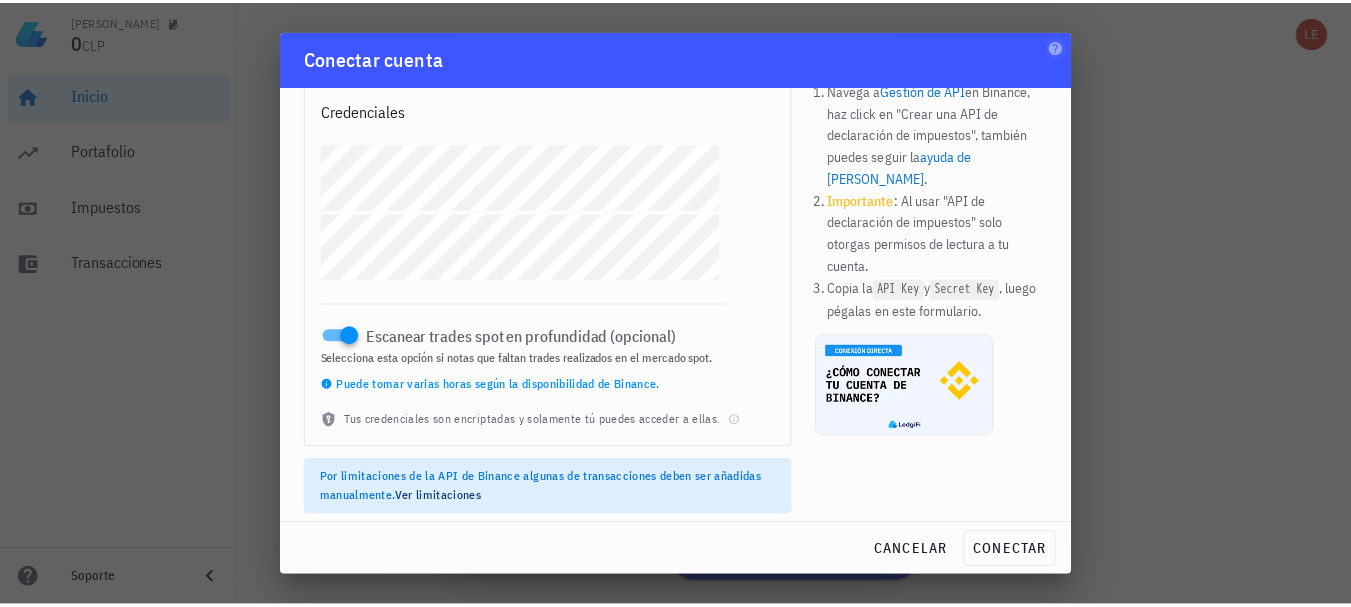 scroll, scrollTop: 95, scrollLeft: 0, axis: vertical 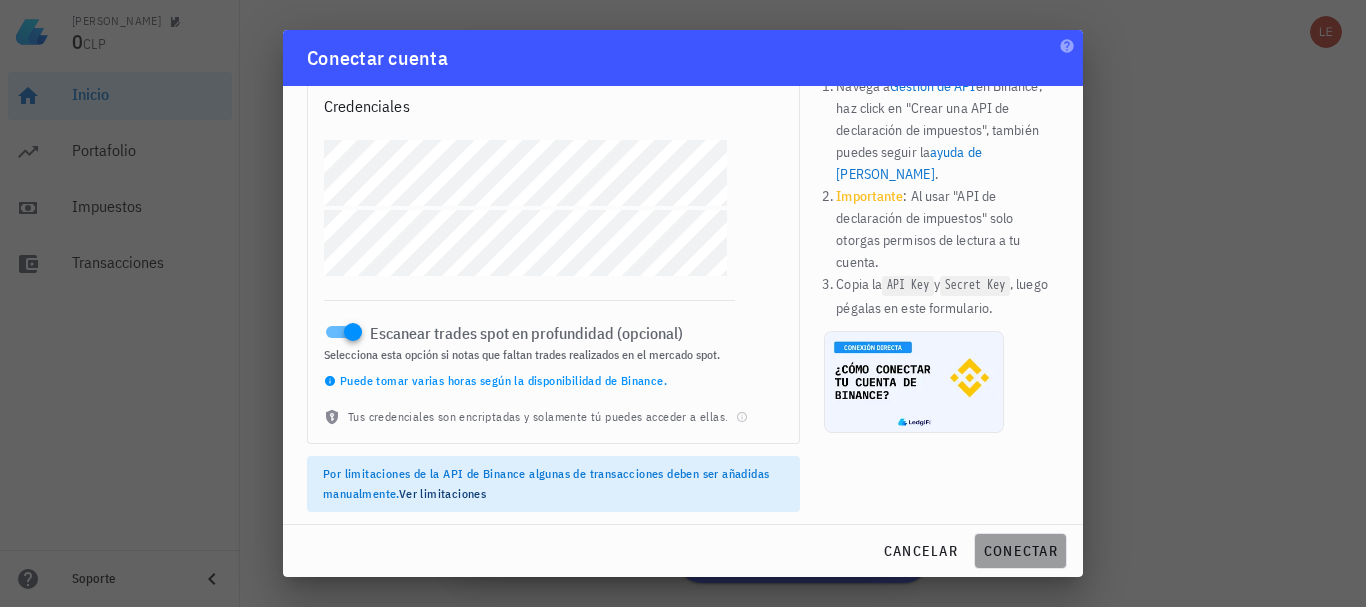click on "conectar" at bounding box center [1020, 551] 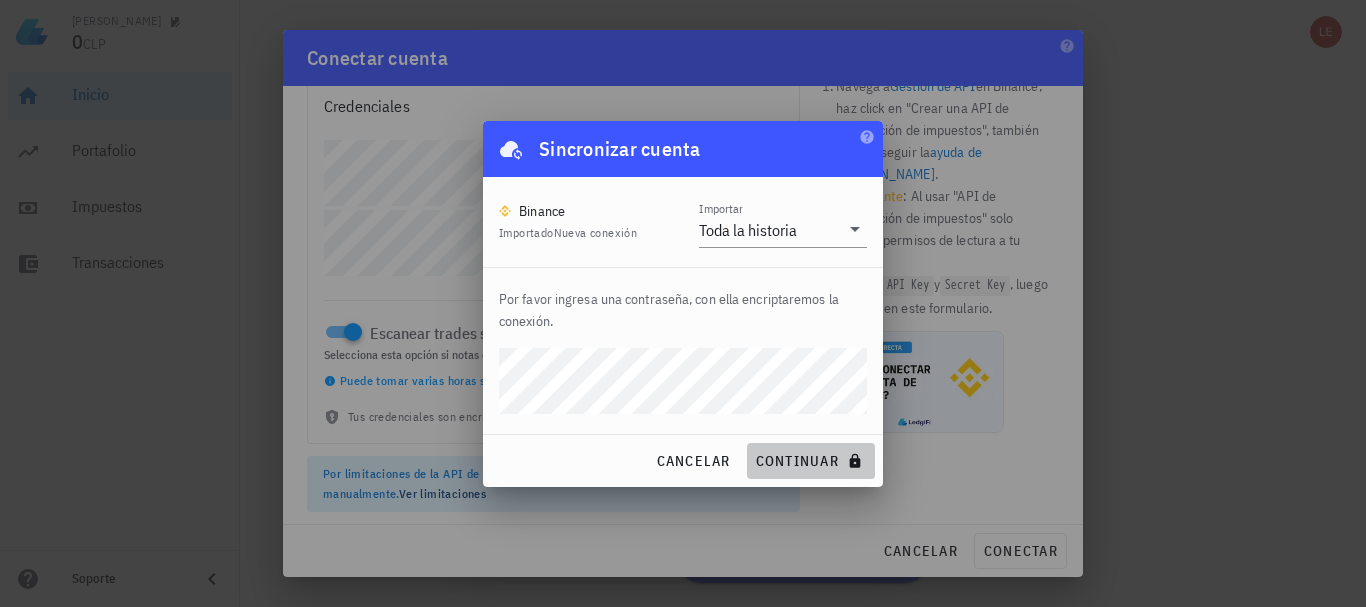 click on "continuar" at bounding box center (811, 461) 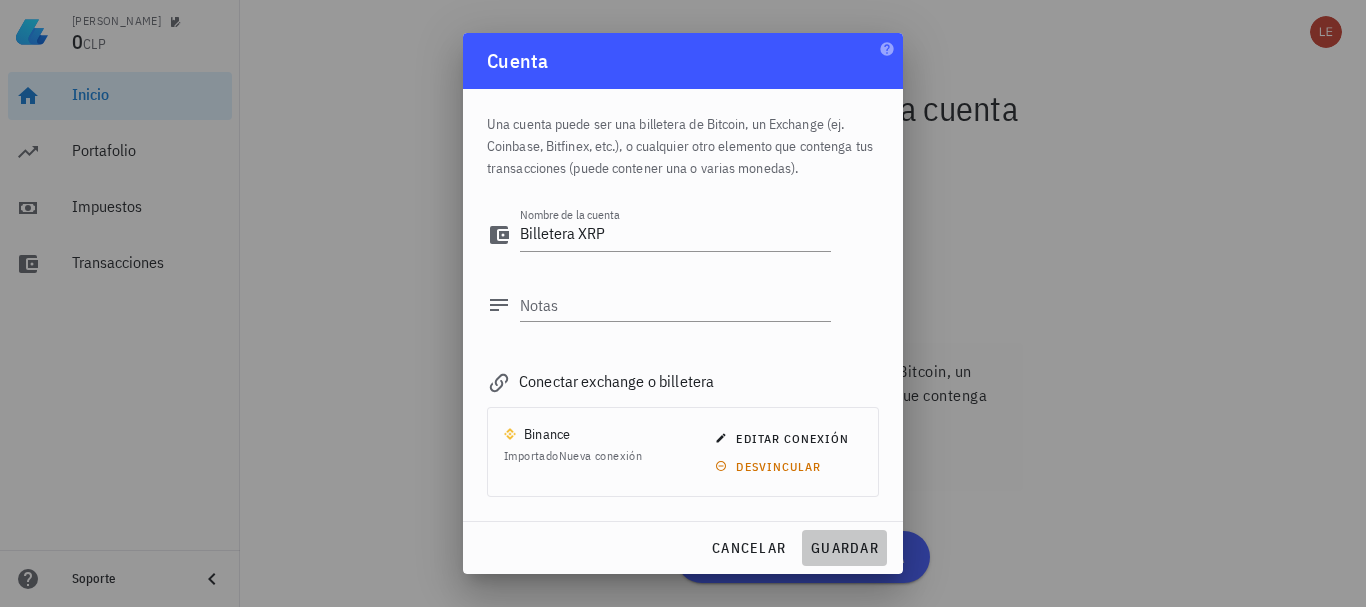 click on "guardar" at bounding box center (844, 548) 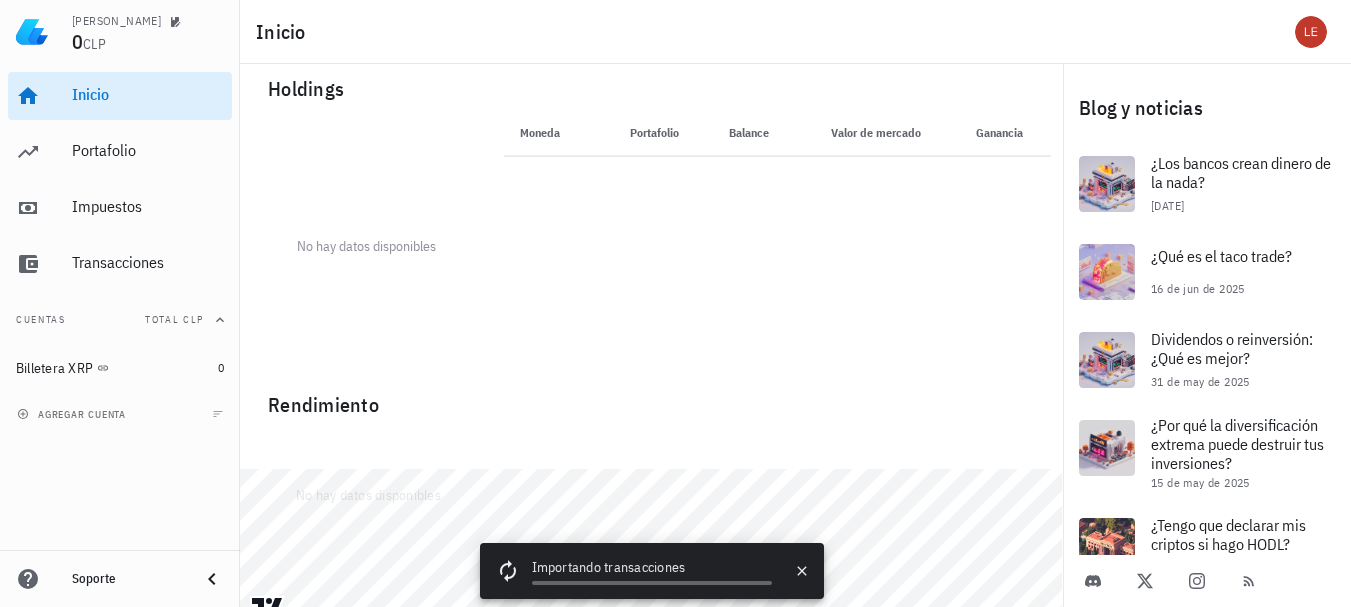 scroll, scrollTop: 0, scrollLeft: 0, axis: both 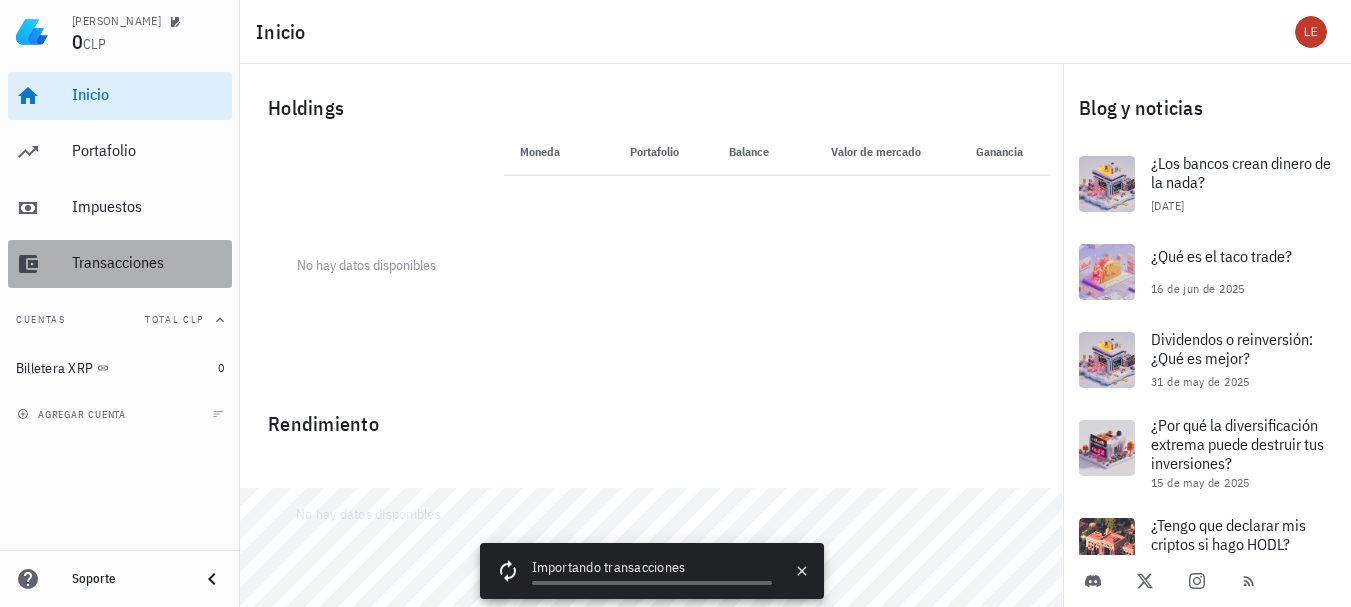click on "Transacciones" at bounding box center [148, 262] 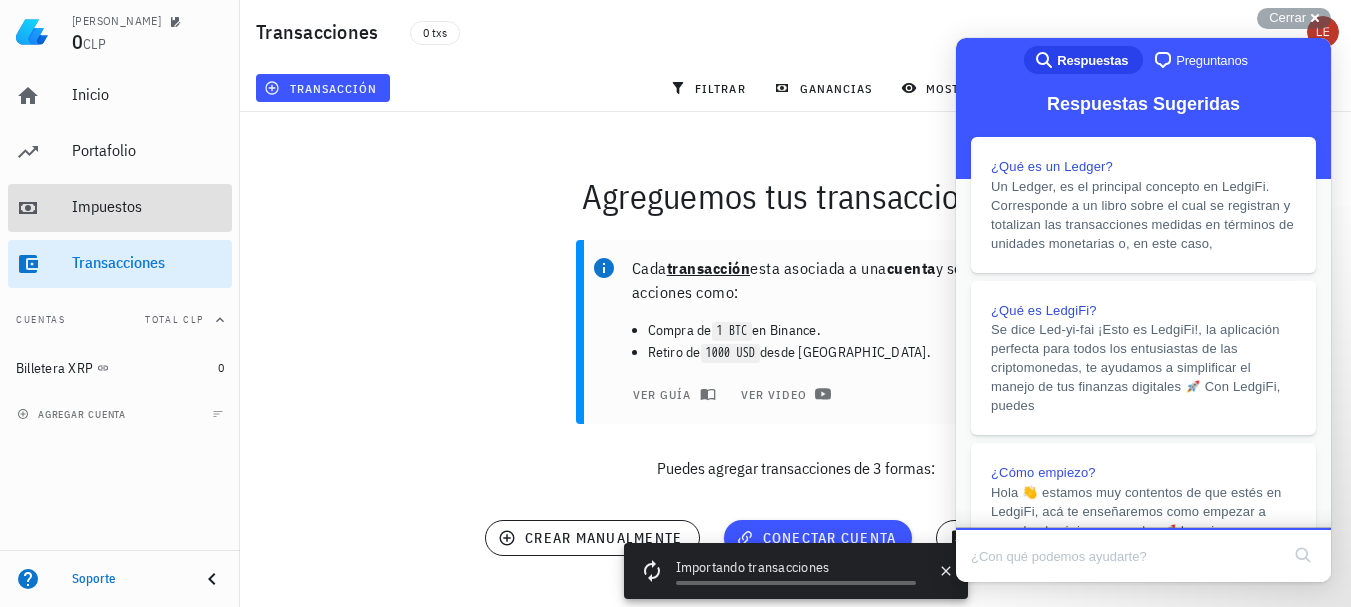 click on "Impuestos" at bounding box center (148, 206) 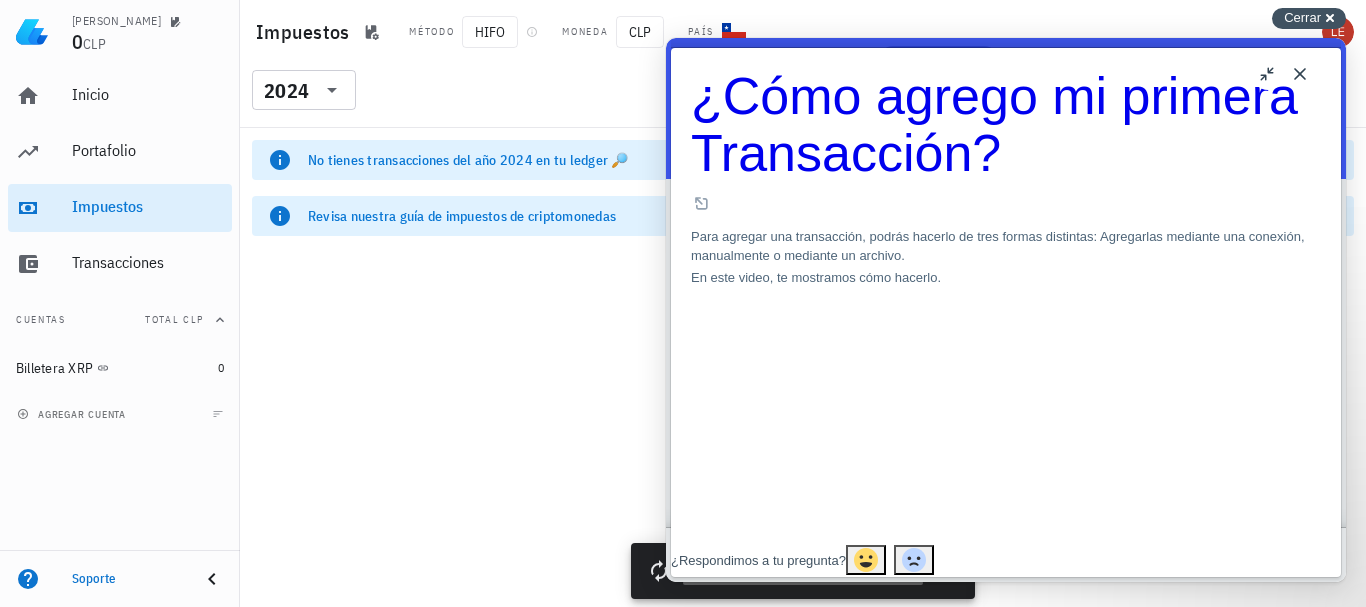 click on "Cerrar" at bounding box center (1302, 17) 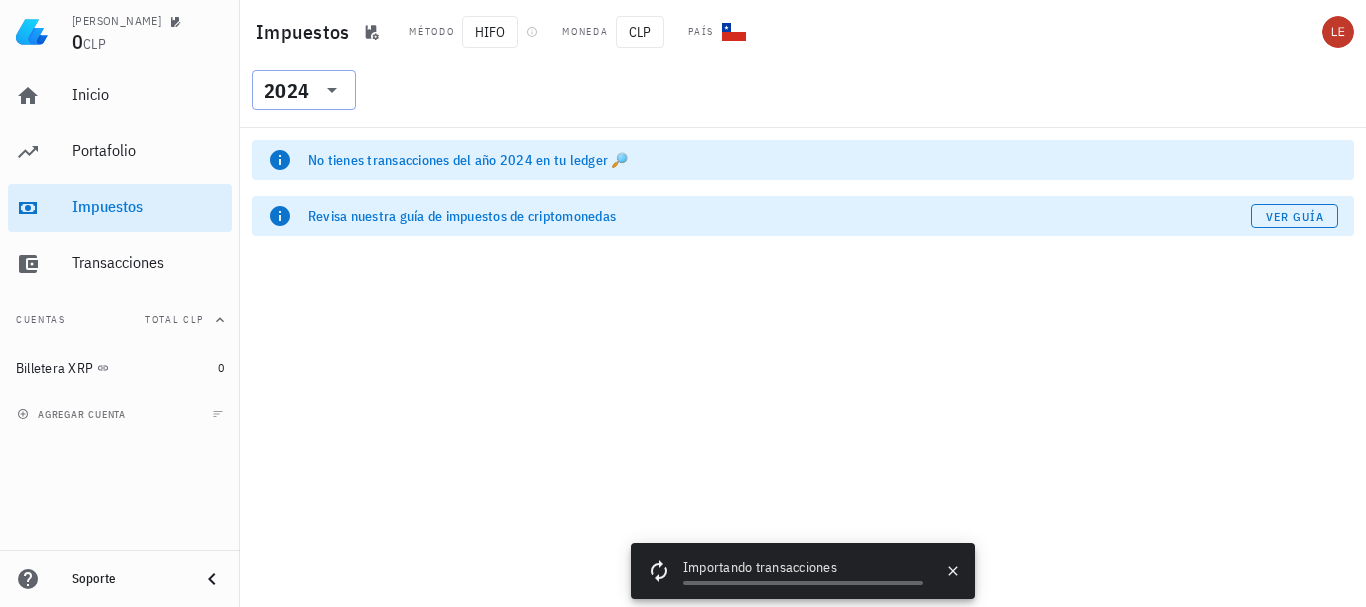 click 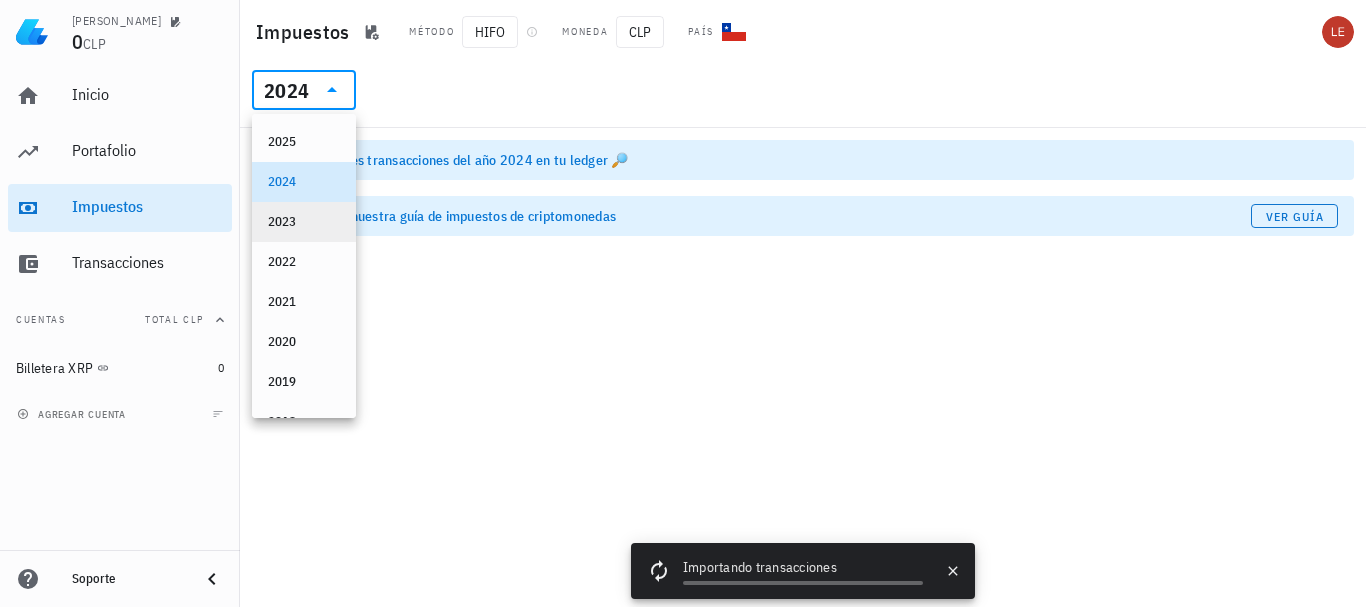click on "2023" at bounding box center (304, 222) 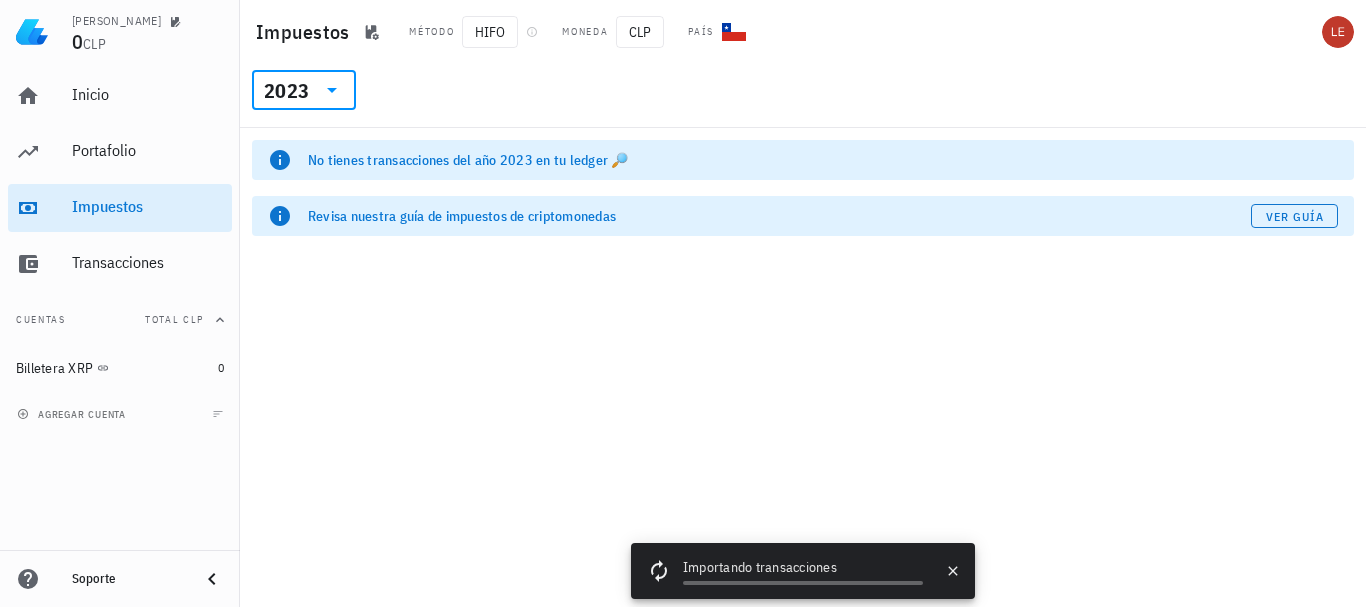 click 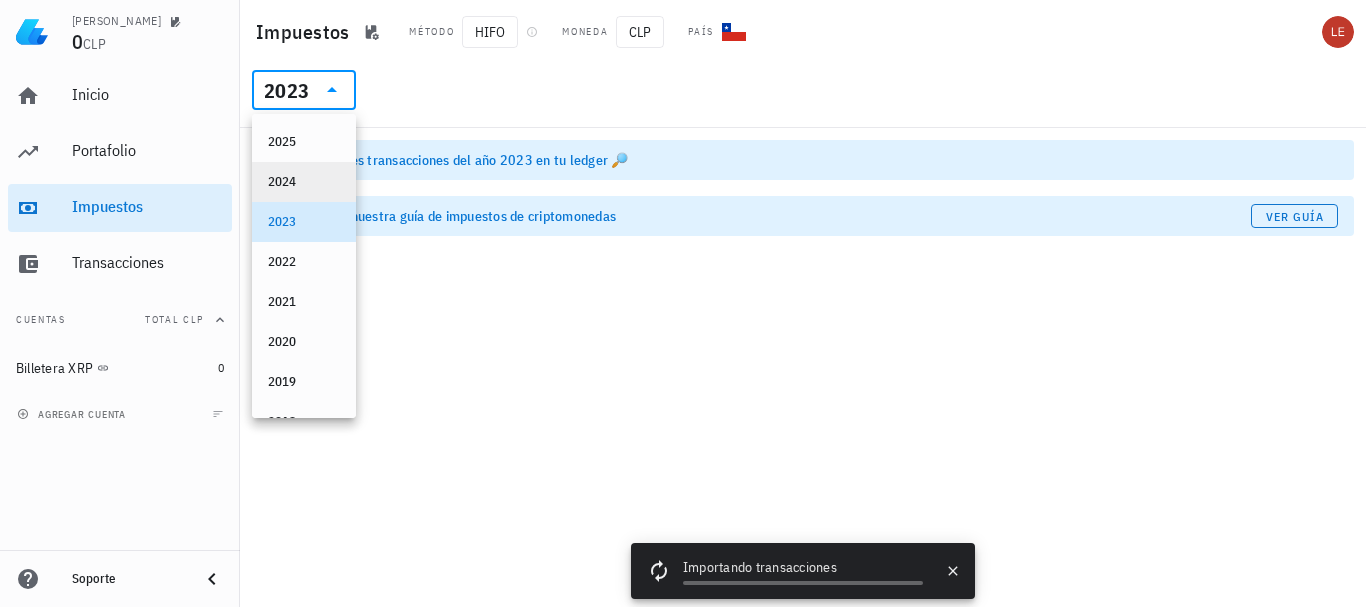 click on "2024" at bounding box center (304, 182) 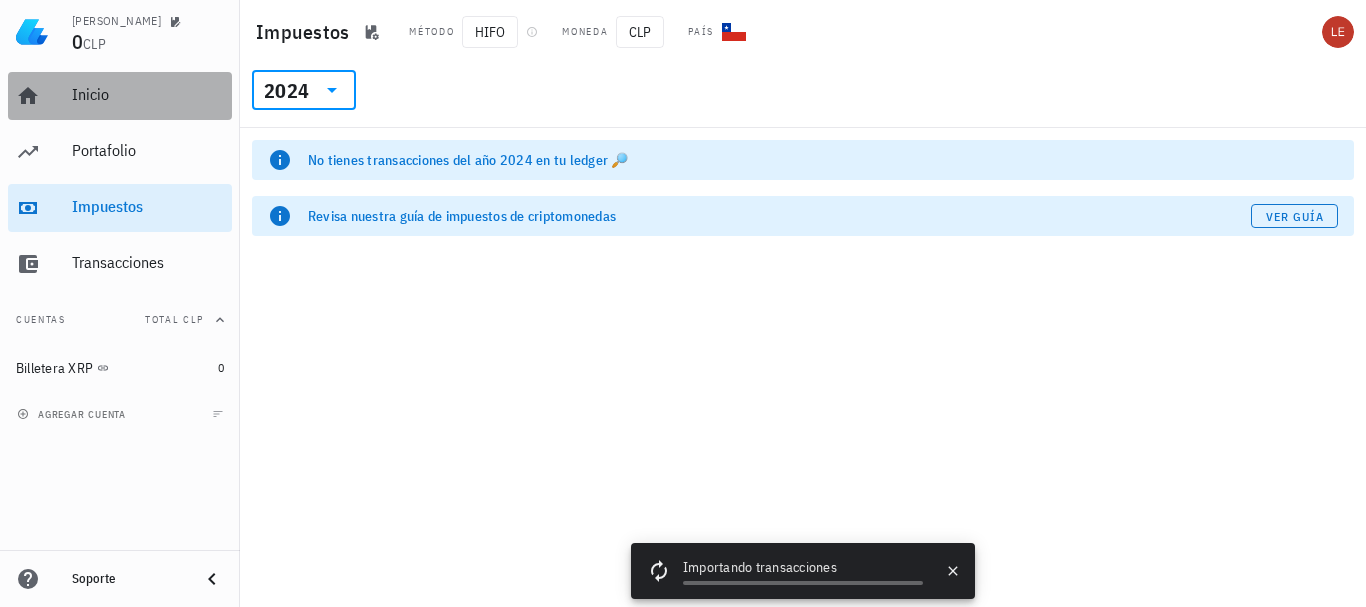 click on "Inicio" at bounding box center (148, 94) 